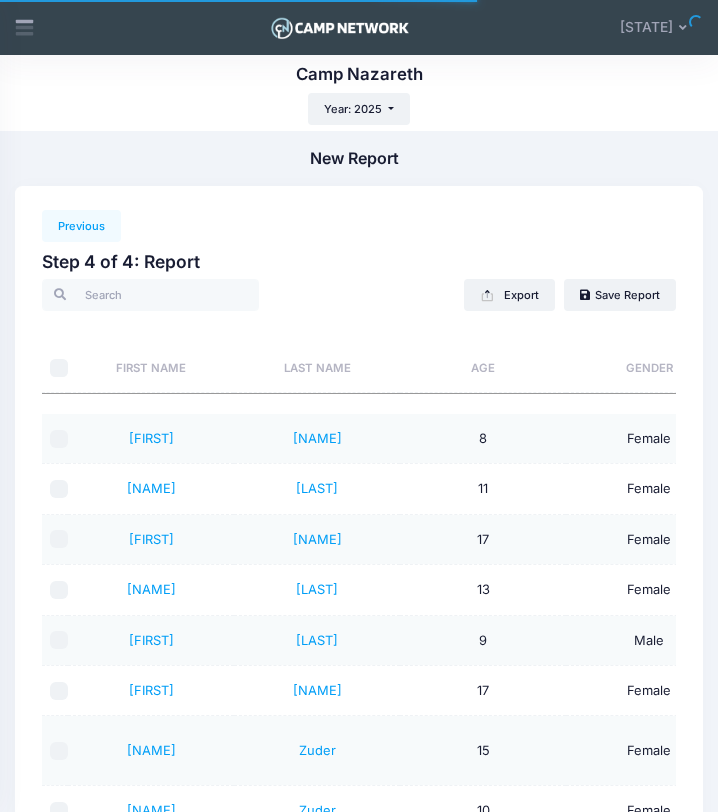 scroll, scrollTop: 0, scrollLeft: 0, axis: both 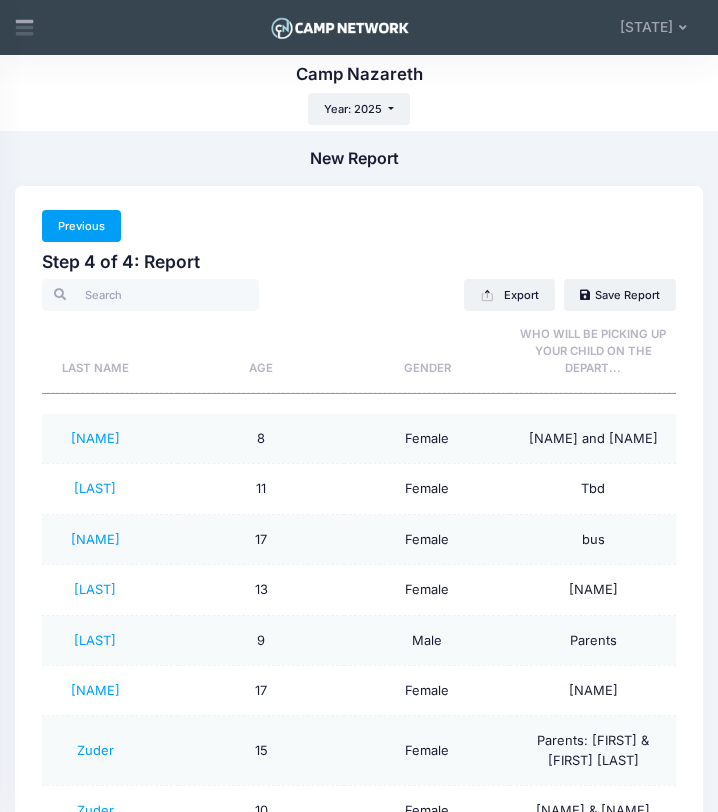click on "Previous" at bounding box center [81, 226] 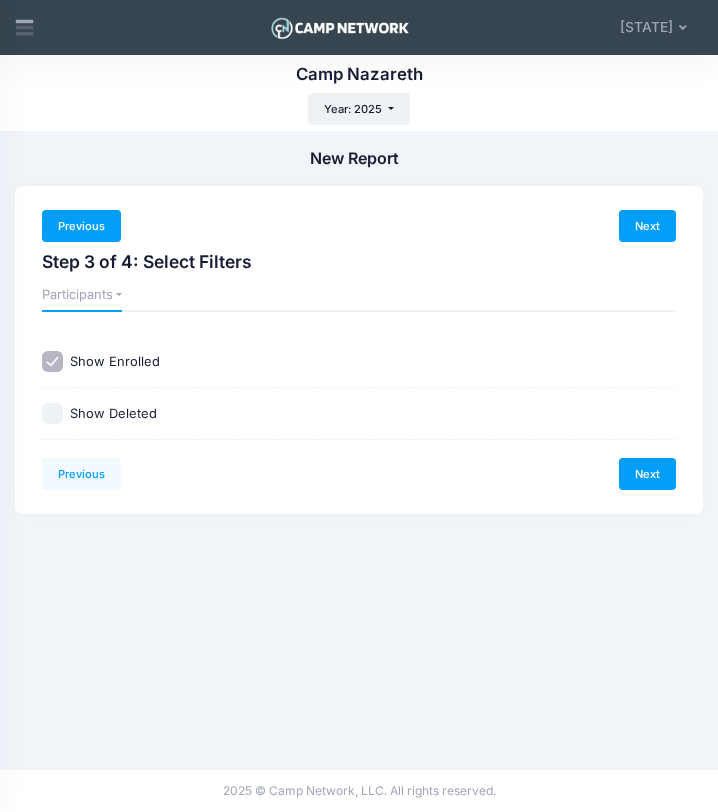 click on "Previous" at bounding box center [81, 226] 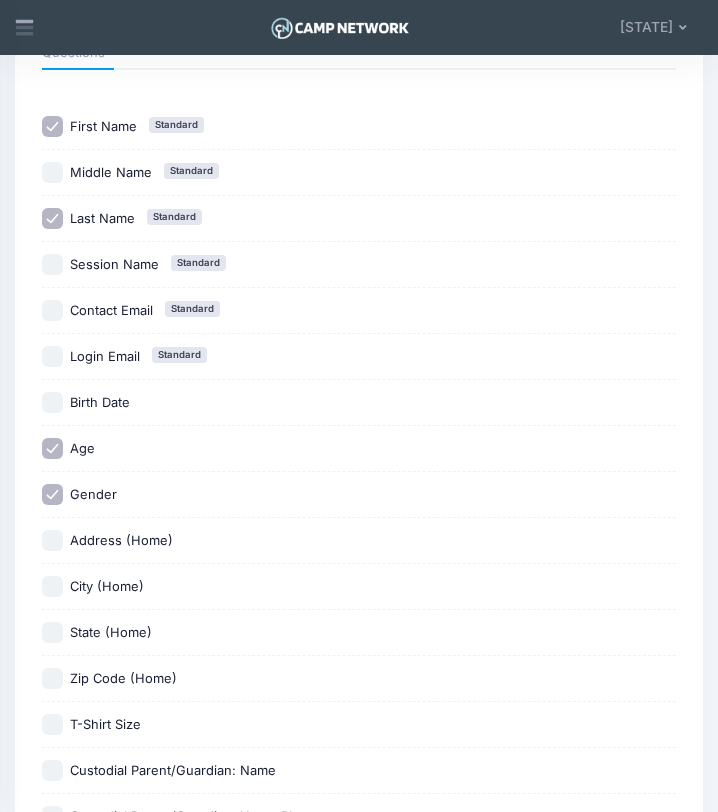scroll, scrollTop: 0, scrollLeft: 0, axis: both 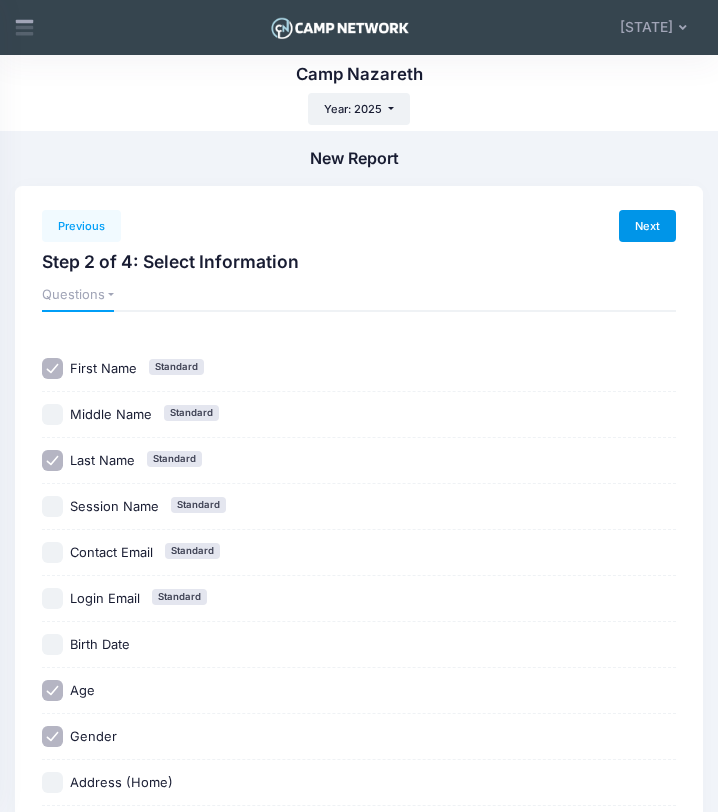 click on "Next" at bounding box center [647, 226] 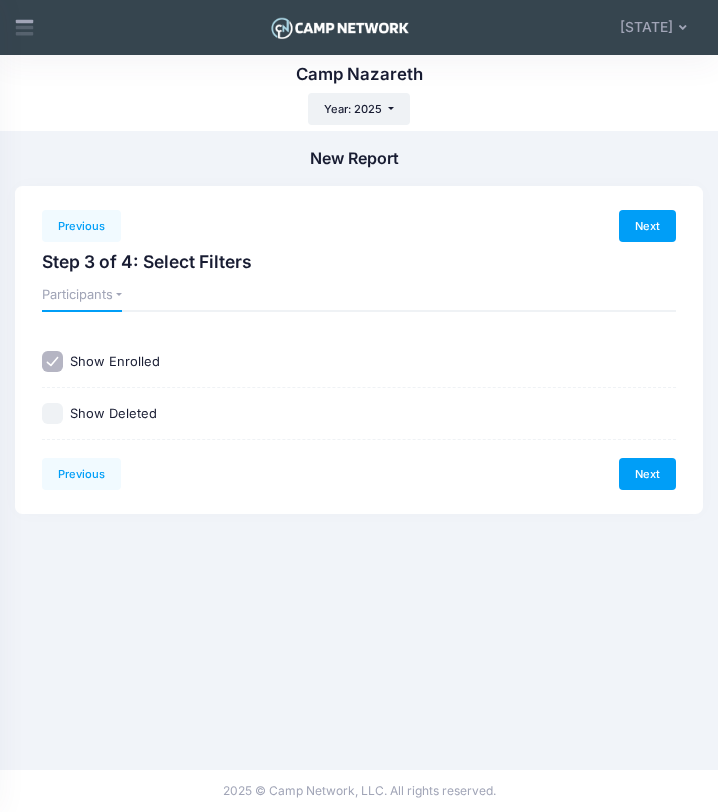 click on "Show Deleted" at bounding box center (113, 413) 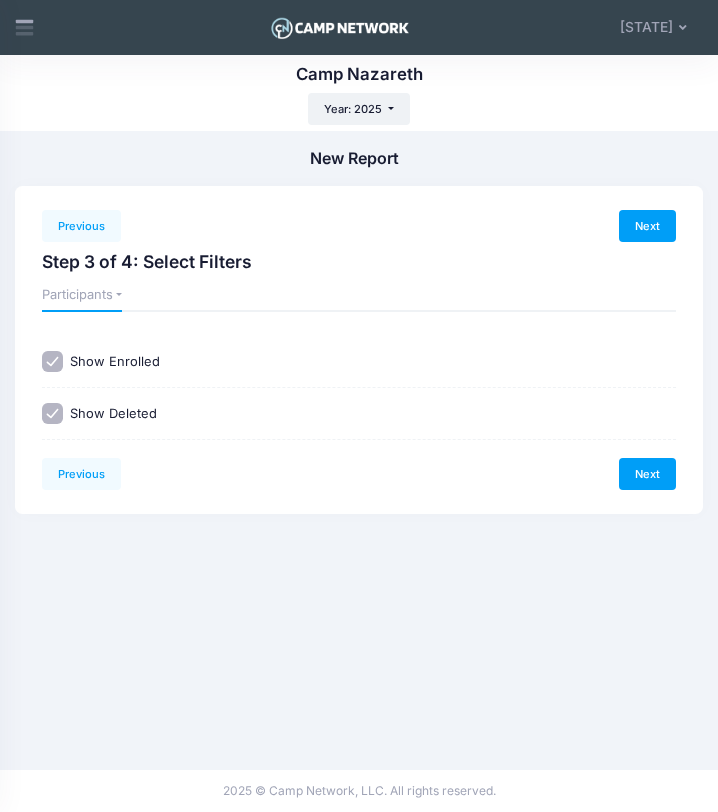 click on "Show Enrolled" at bounding box center (359, 361) 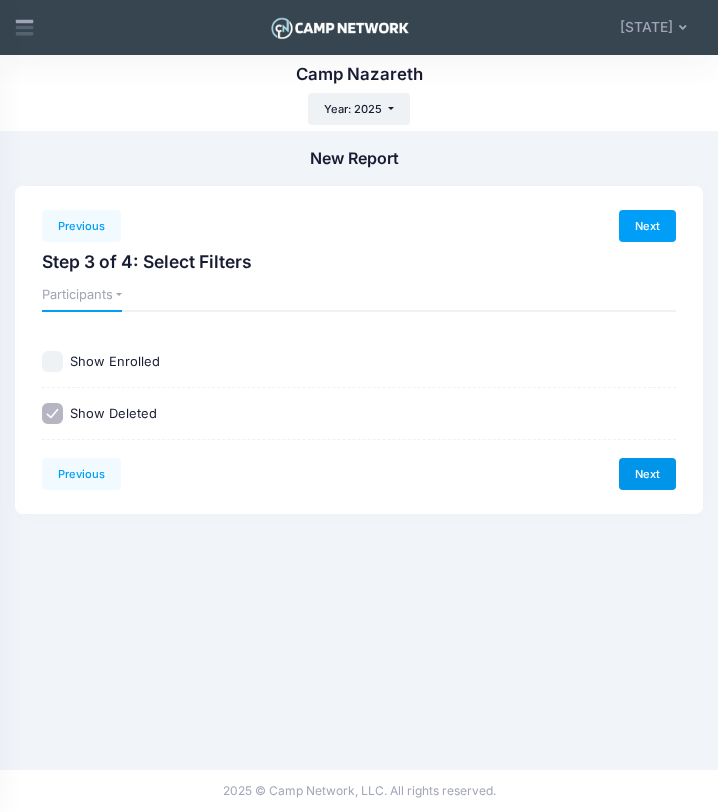 click on "Next" at bounding box center [647, 474] 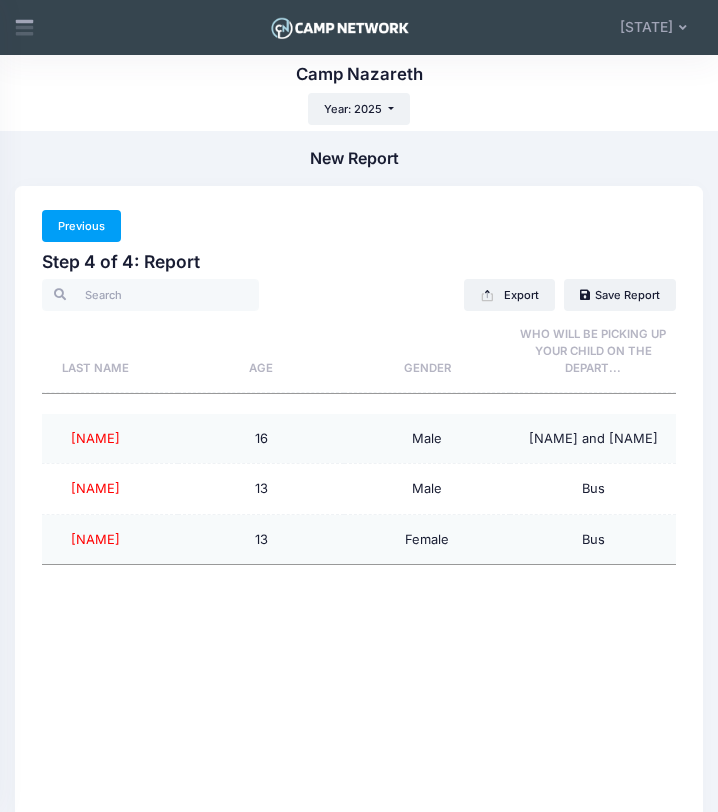 click on "Previous" at bounding box center [81, 226] 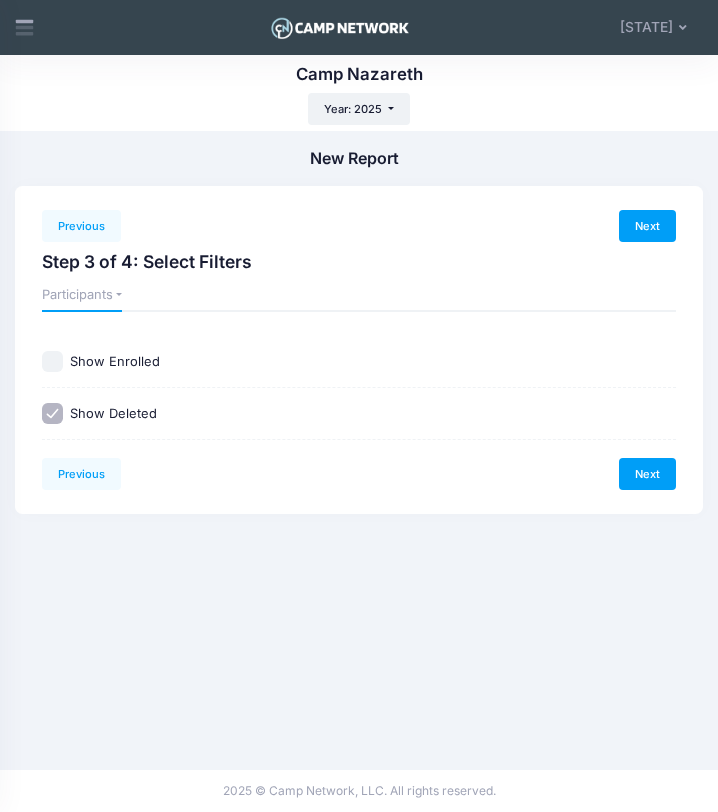 click on "Show Enrolled" at bounding box center (115, 361) 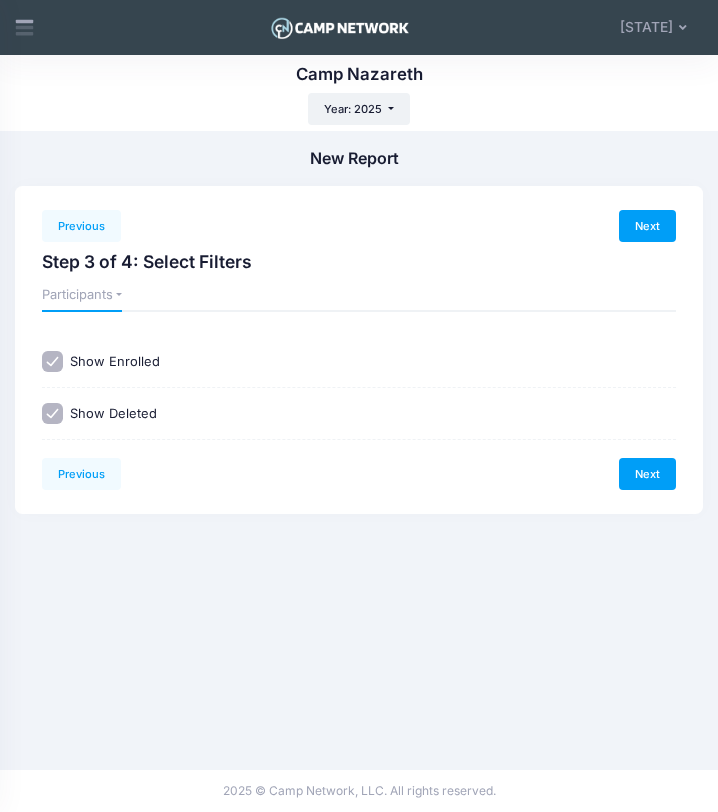 click on "Show Deleted" at bounding box center (113, 413) 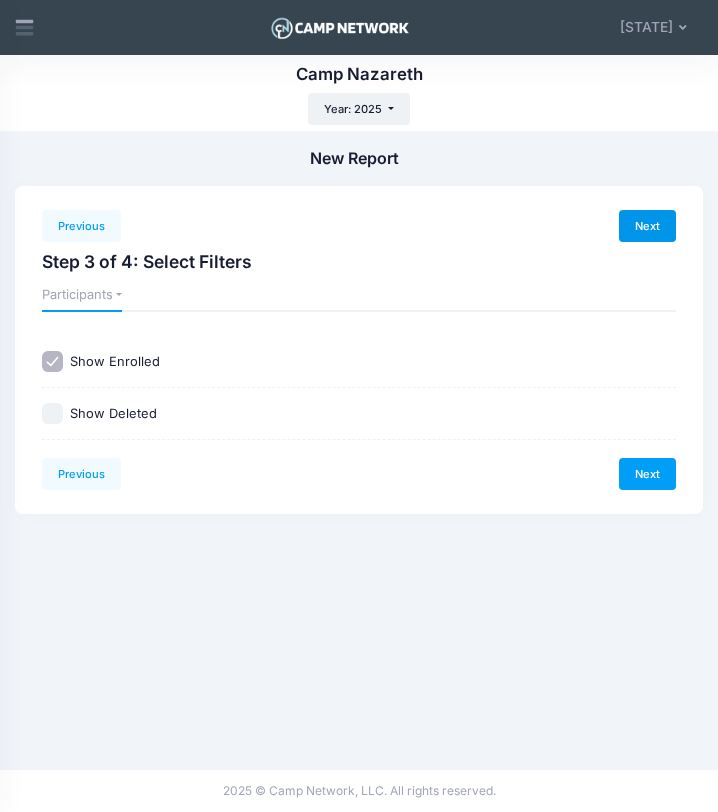 click on "Next" at bounding box center [647, 226] 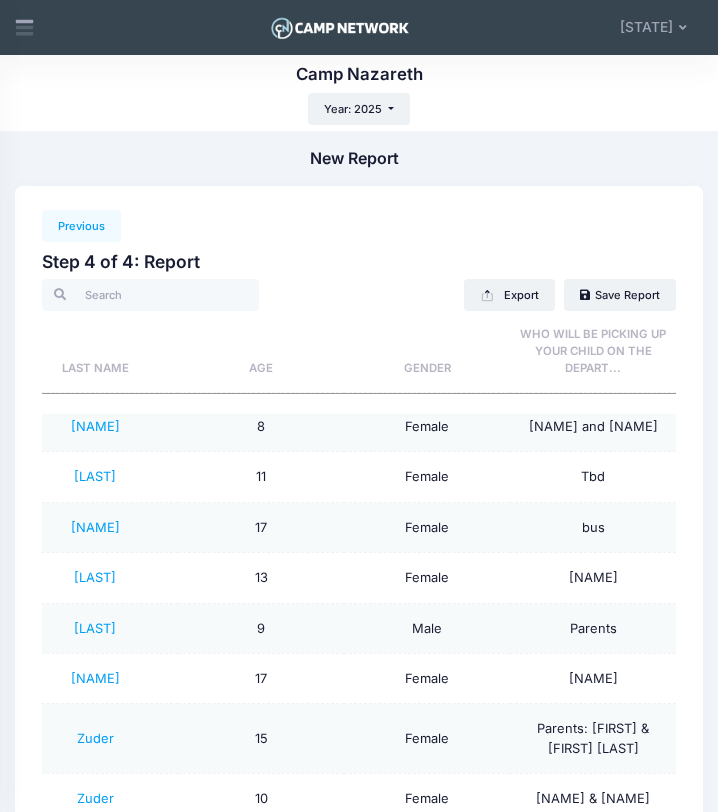 scroll, scrollTop: 0, scrollLeft: 222, axis: horizontal 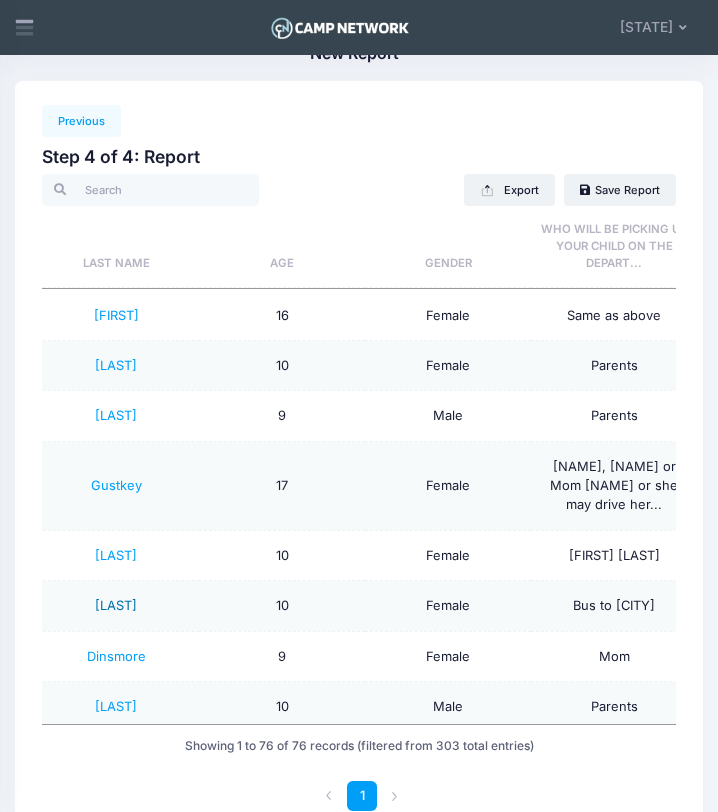 click on "[LAST]" at bounding box center [116, 605] 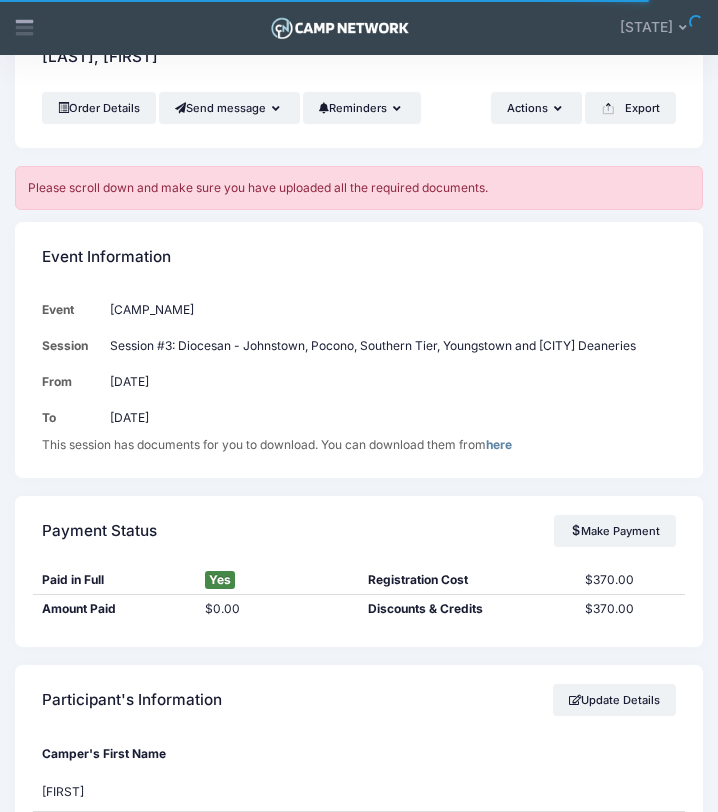 scroll, scrollTop: 0, scrollLeft: 0, axis: both 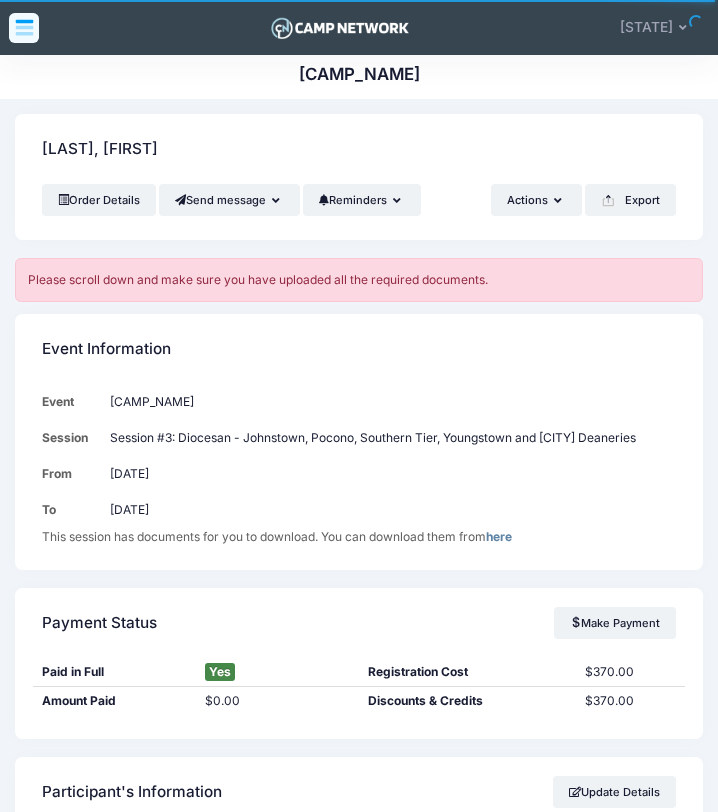 click 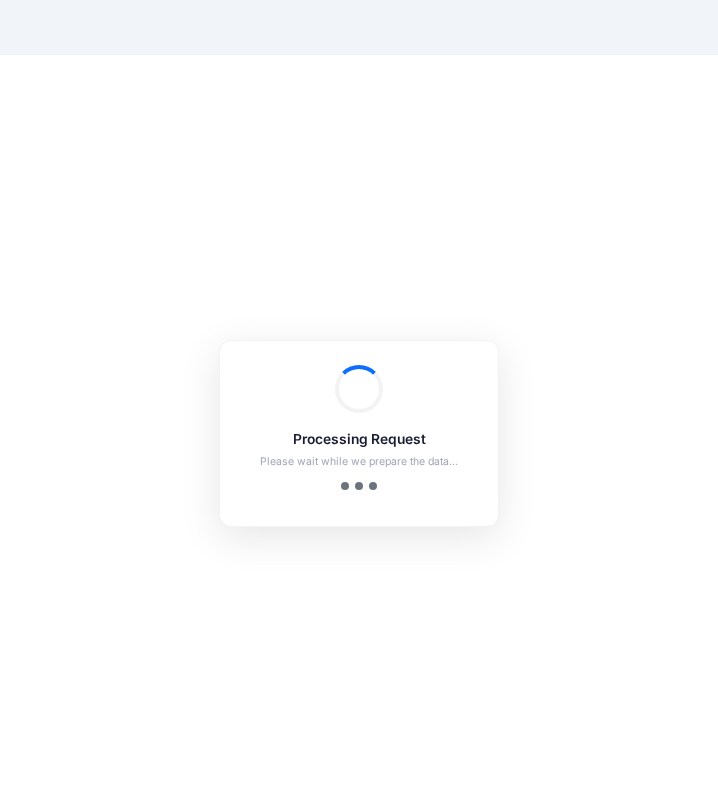 scroll, scrollTop: 0, scrollLeft: 0, axis: both 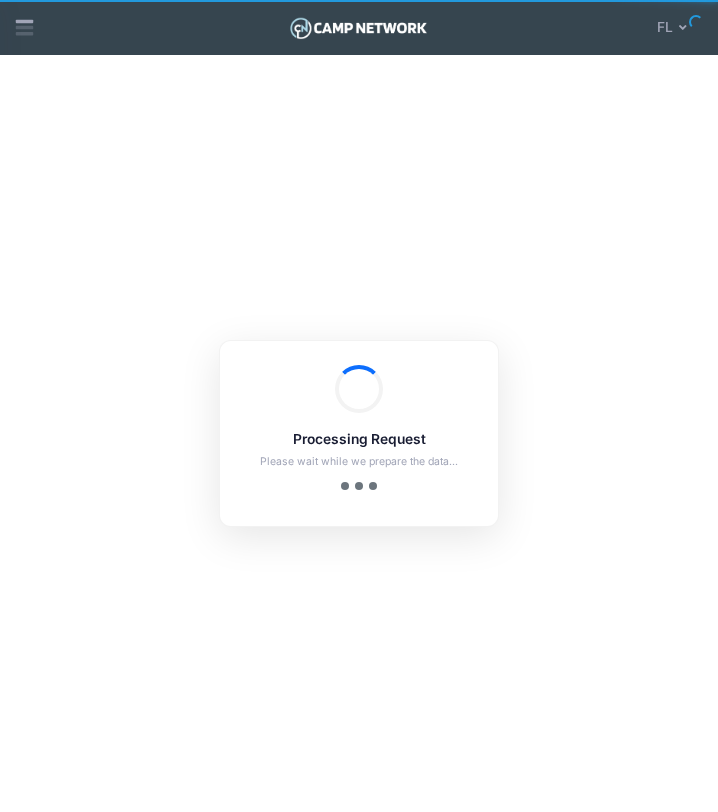 checkbox on "true" 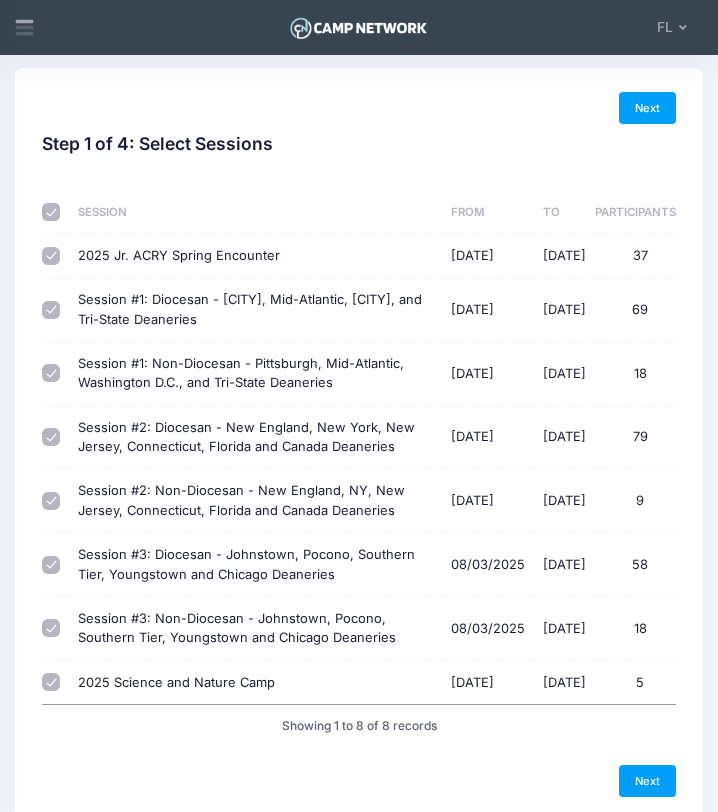 scroll, scrollTop: 117, scrollLeft: 0, axis: vertical 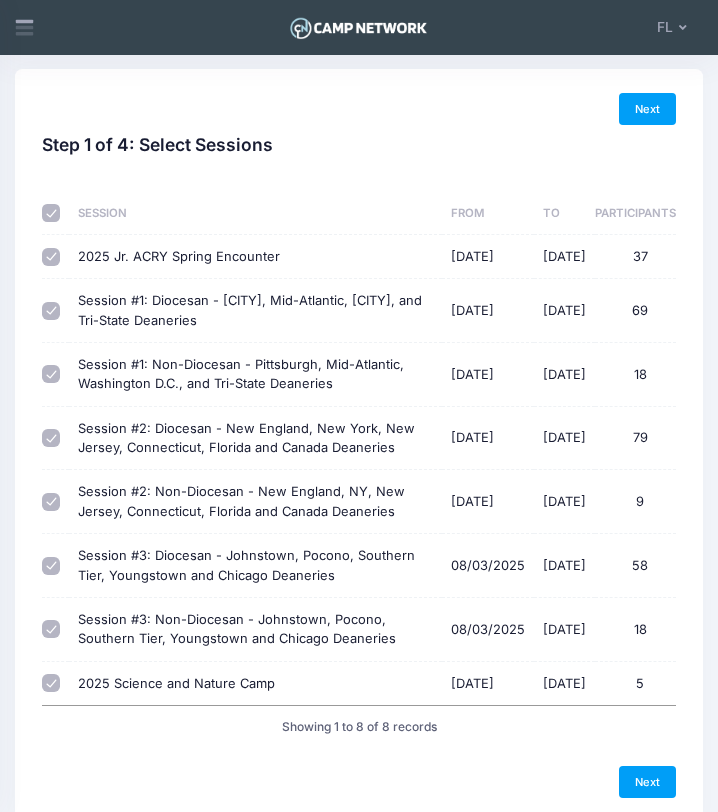 click on "2025 Science and Nature Camp [DATE] - [DATE]  5" at bounding box center [51, 683] 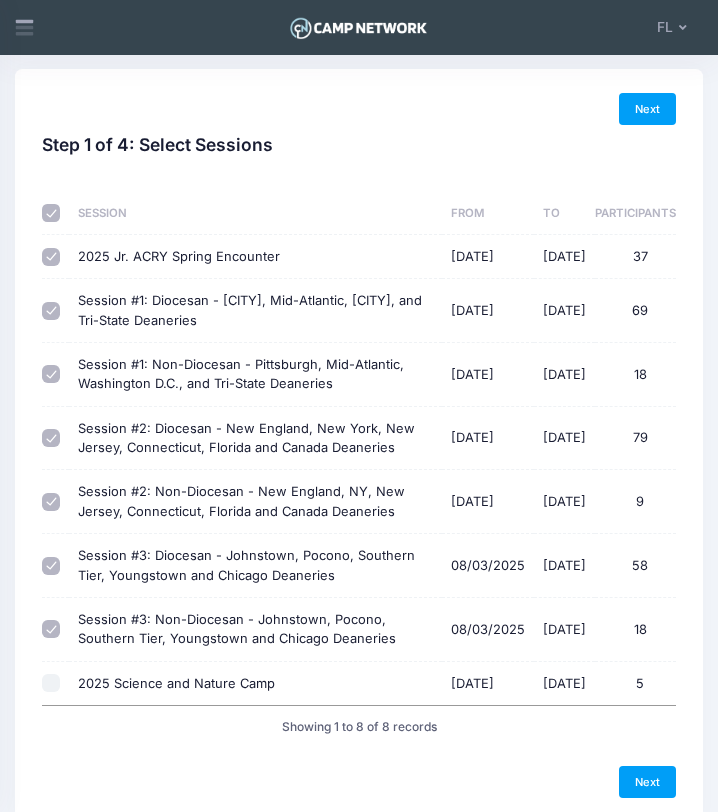 click on "Session #2: Non-Diocesan - New England, NY, New Jersey, Connecticut, Florida and Canada Deaneries [DATE] - [DATE]  9" at bounding box center [51, 502] 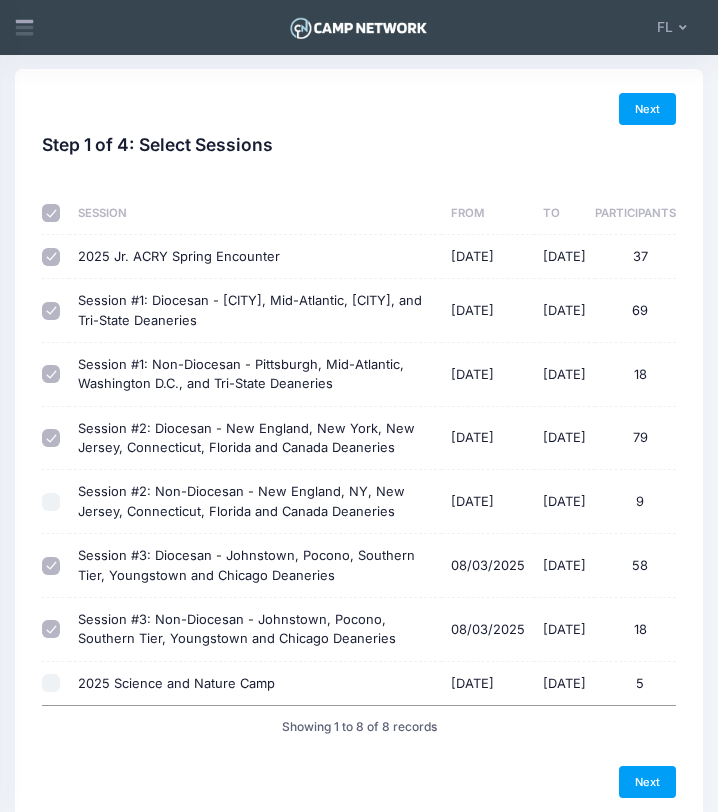 click on "Session #2: Diocesan - New England, New York, New Jersey, Connecticut, Florida and Canada Deaneries [DATE] - [DATE]  79" at bounding box center [51, 438] 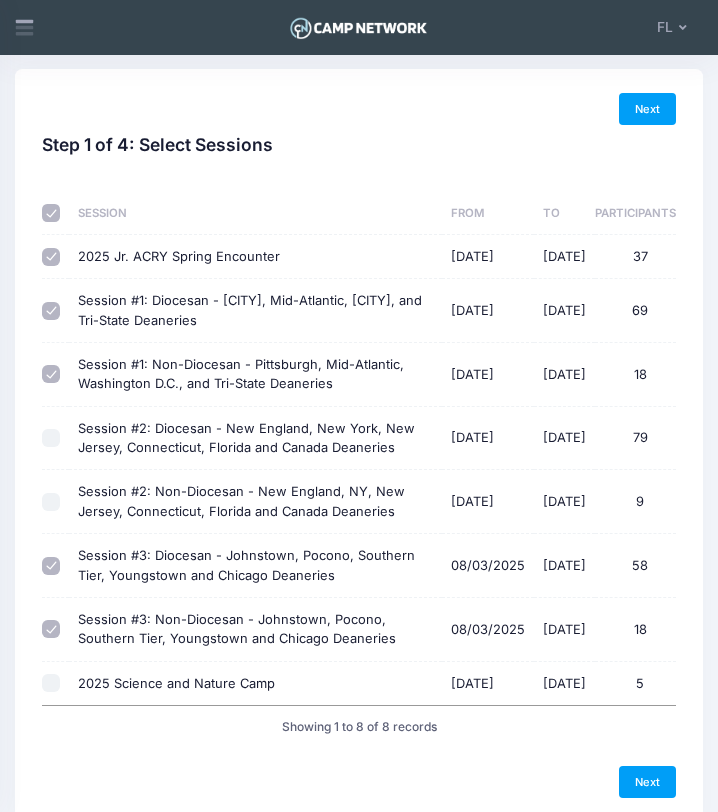 click on "Session #1: Non-Diocesan - [CITY], [REGION], [CITY], and Tri-State Deaneries [DATE] - [DATE]  18" at bounding box center (51, 374) 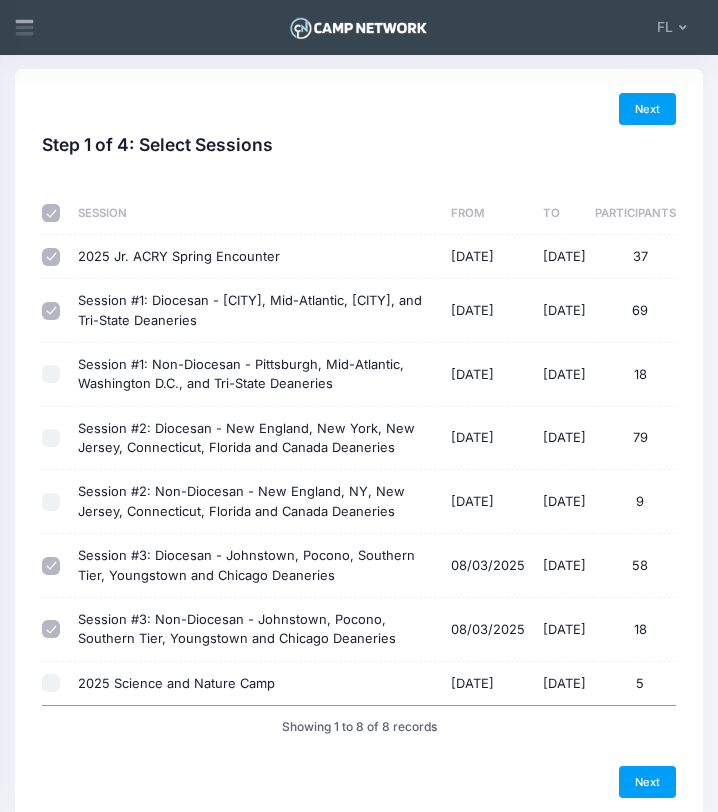 click on "Session #1: Diocesan - Pittsburgh, Mid-Atlantic, Washington D.C., and Tri-State Deaneries [DATE] - [DATE]  69" at bounding box center (51, 311) 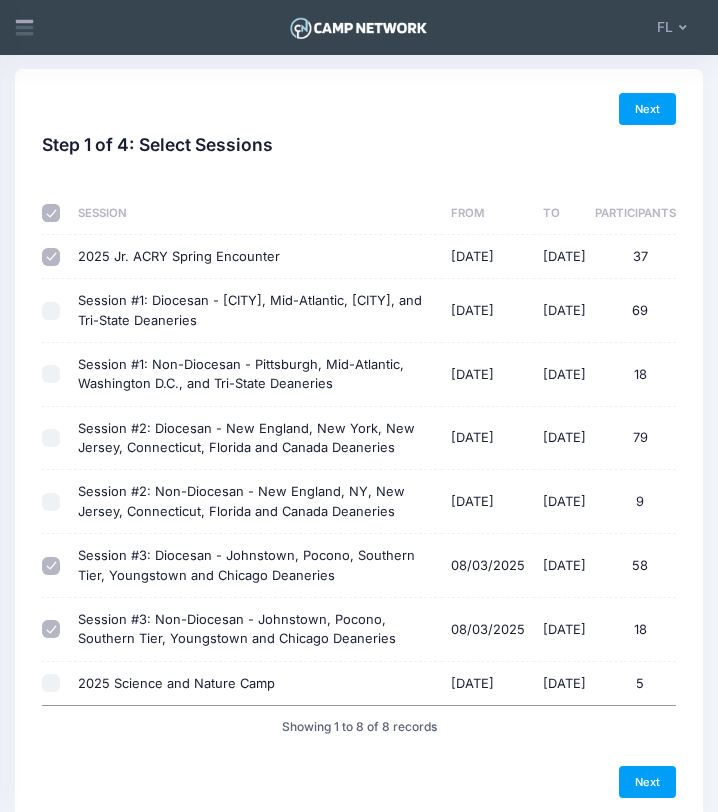 click on "2025 Jr. ACRY Spring Encounter [DATE] - [DATE]  37" at bounding box center (51, 257) 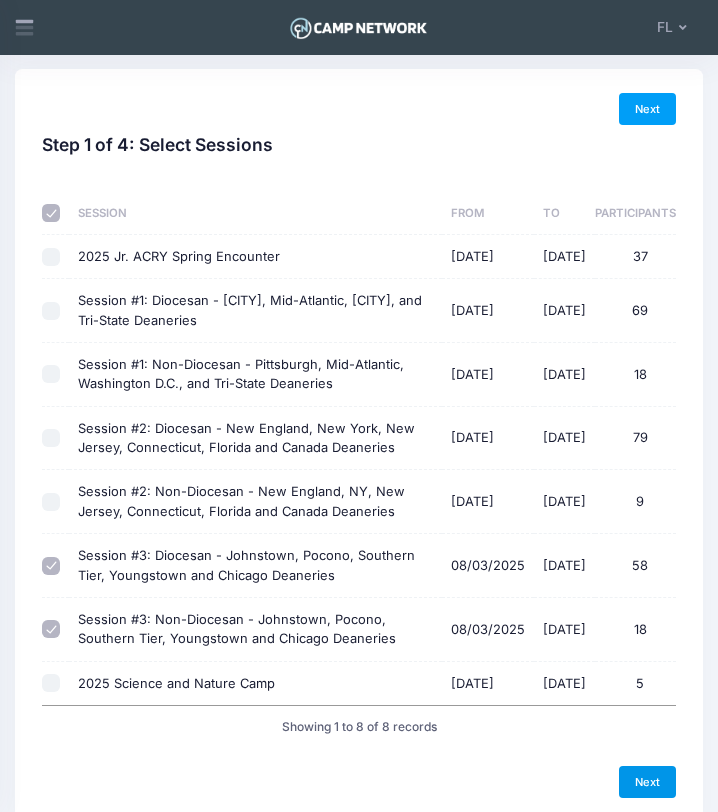 click on "Next" at bounding box center (647, 782) 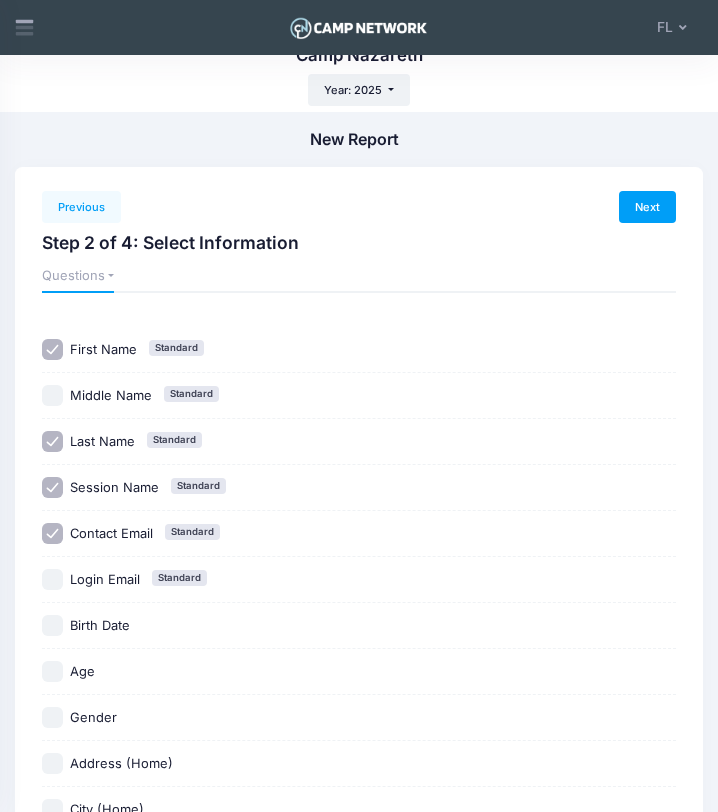 scroll, scrollTop: 17, scrollLeft: 0, axis: vertical 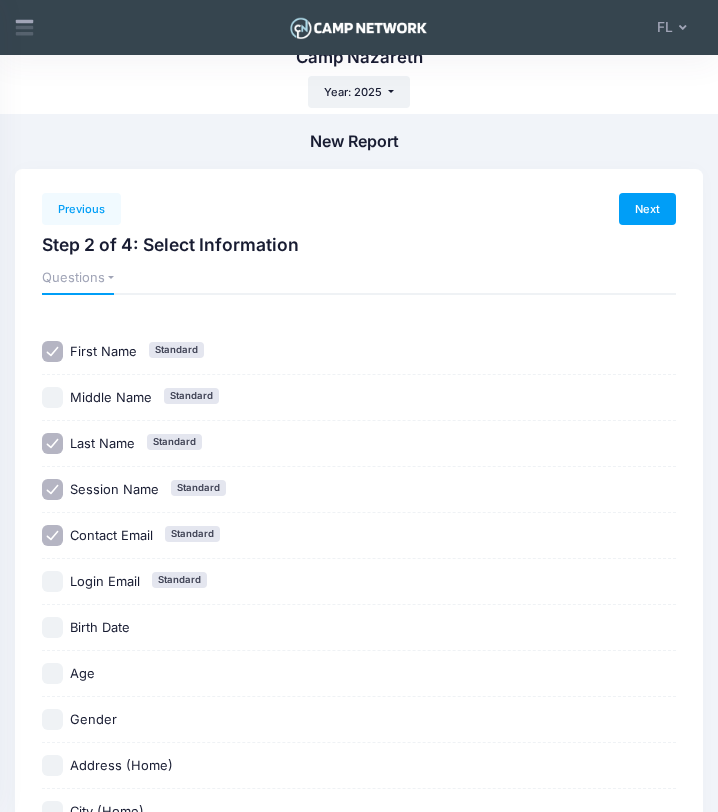 click on "Session Name Standard" at bounding box center (52, 489) 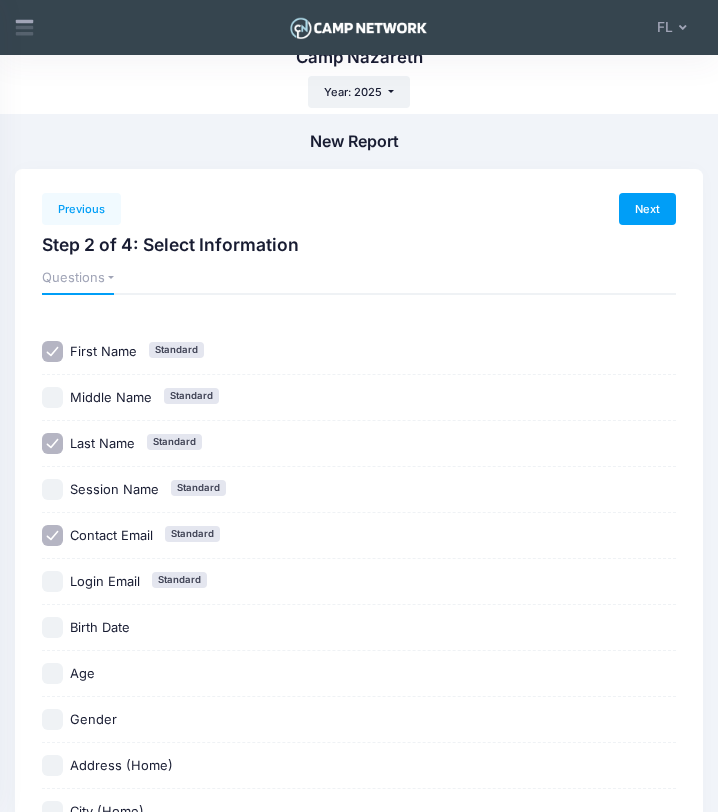 click on "Contact Email Standard" at bounding box center [52, 535] 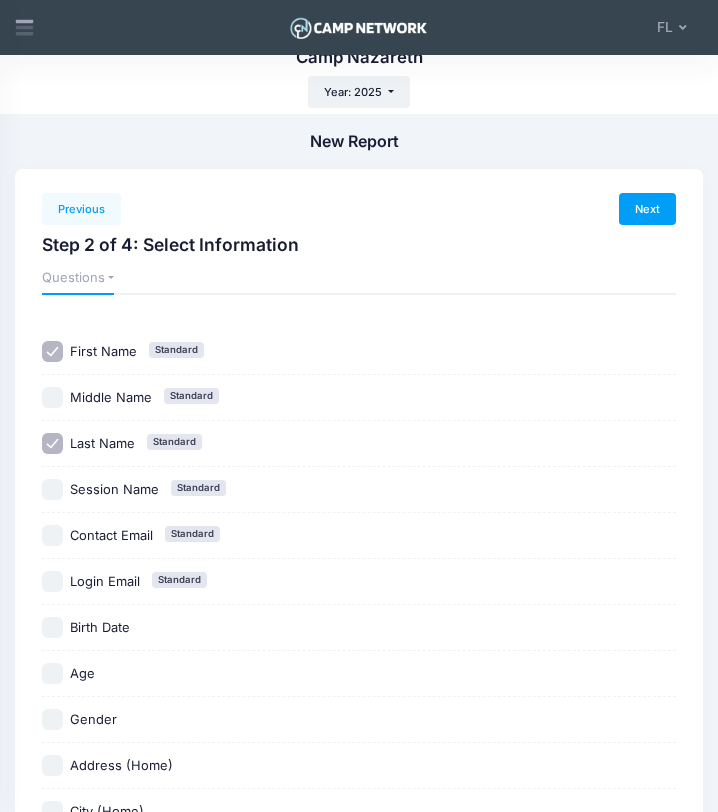 click on "Age" at bounding box center [52, 673] 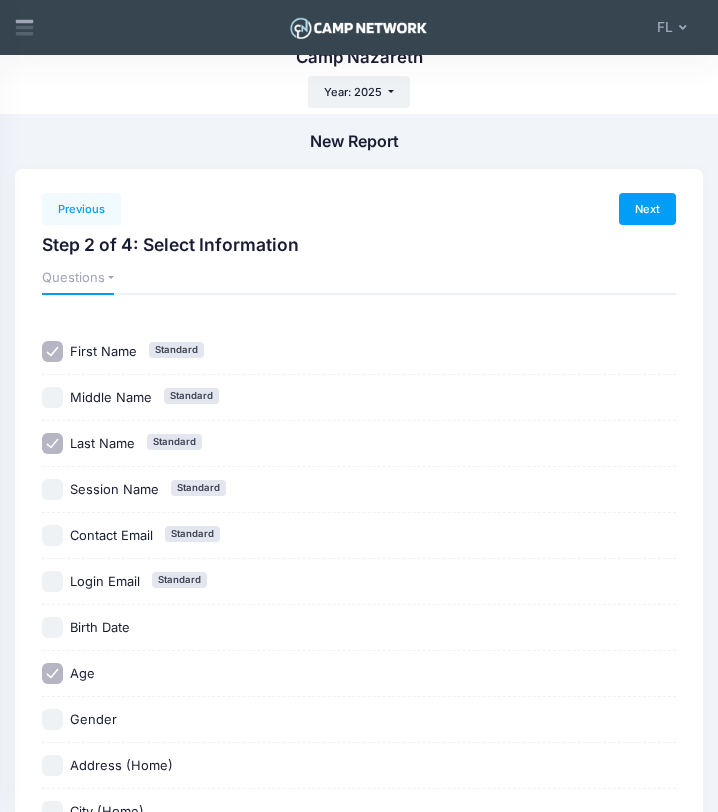 click on "Gender" at bounding box center [52, 719] 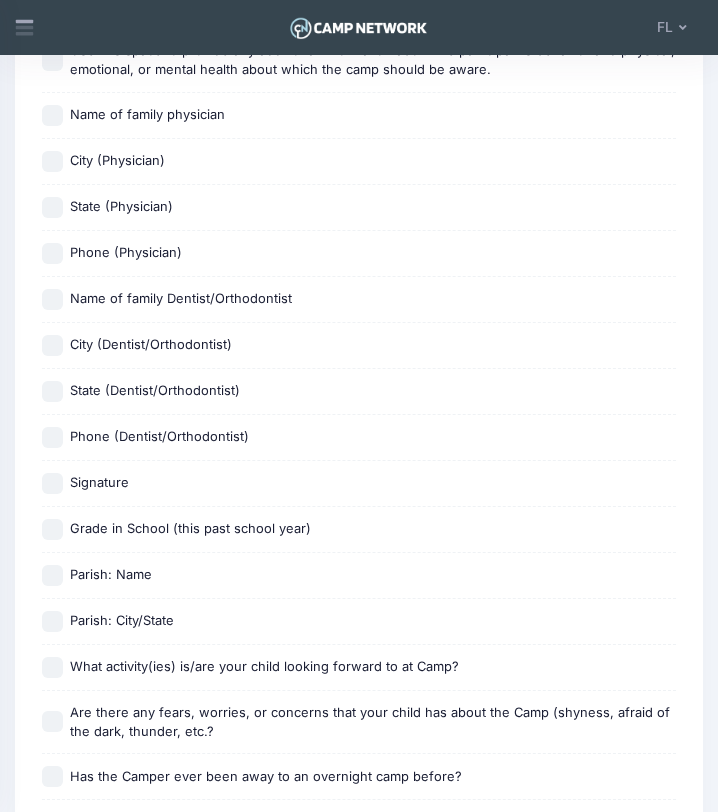 scroll, scrollTop: 4168, scrollLeft: 0, axis: vertical 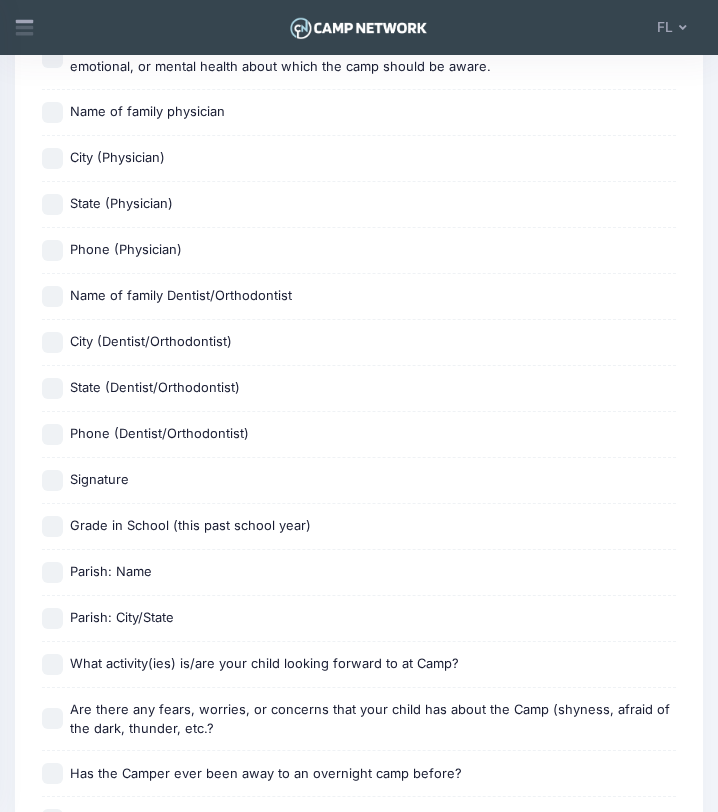 click on "Grade in School (this past school year)" at bounding box center [190, 525] 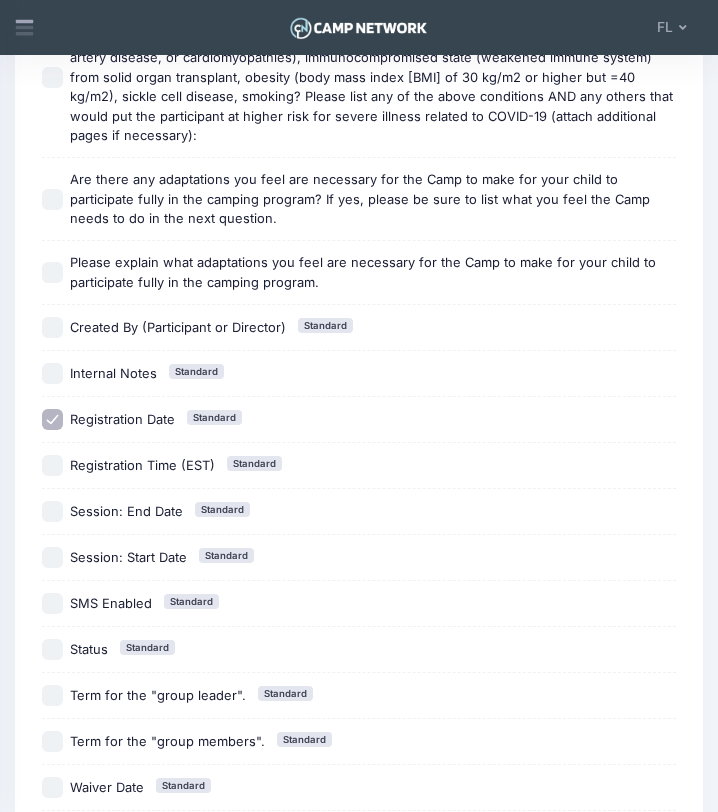 scroll, scrollTop: 5221, scrollLeft: 0, axis: vertical 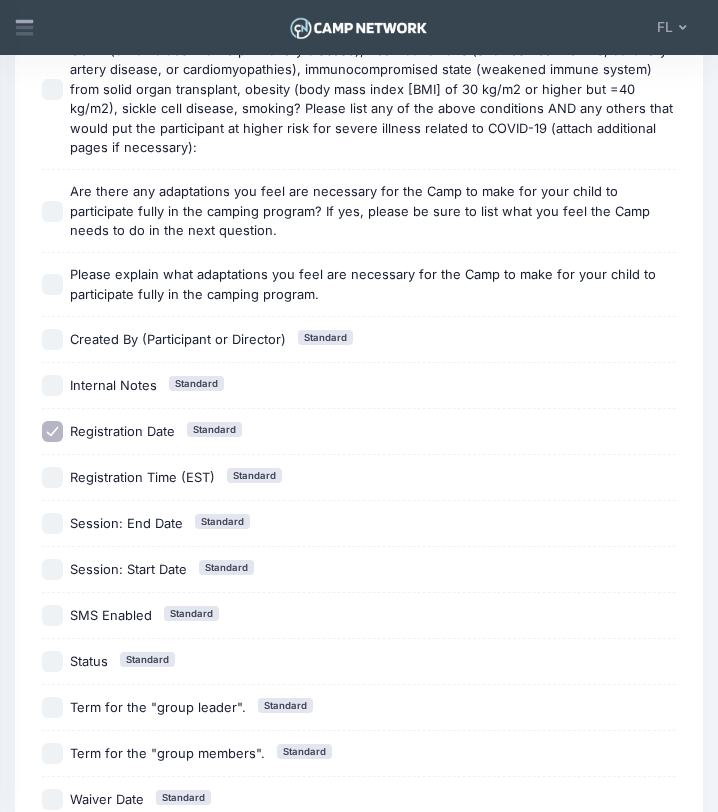 click on "Registration Date" at bounding box center [122, 431] 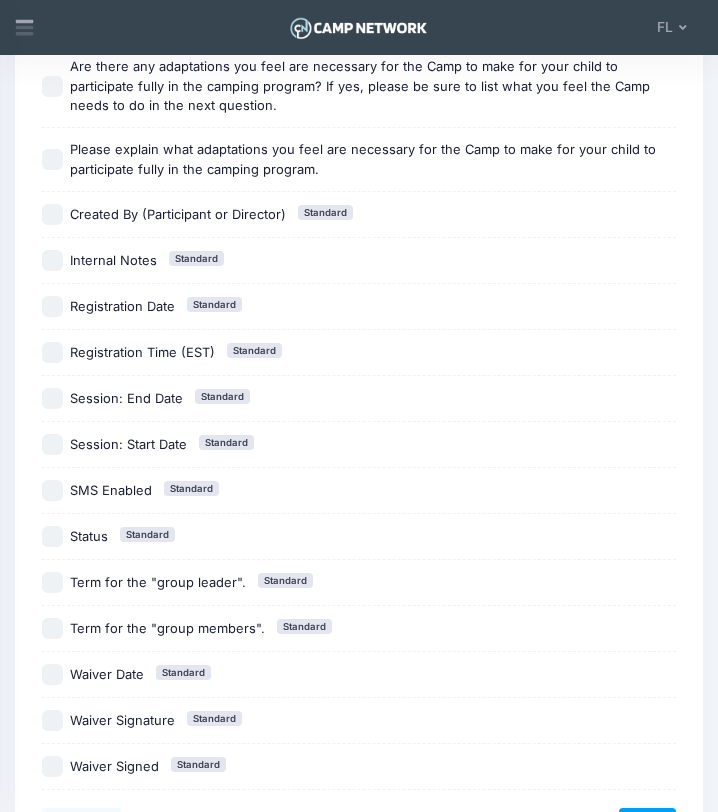 scroll, scrollTop: 5454, scrollLeft: 0, axis: vertical 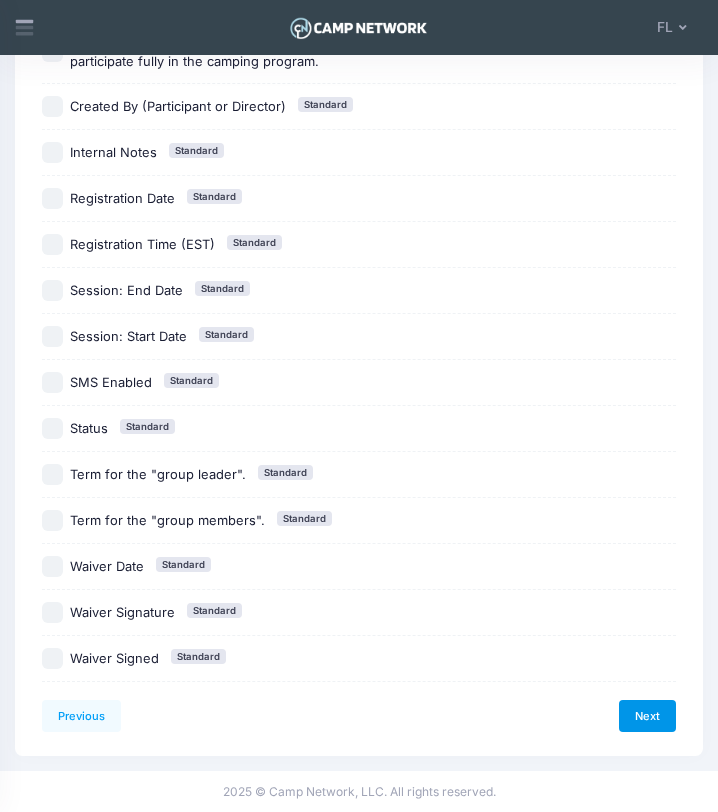 click on "Next" at bounding box center [647, 716] 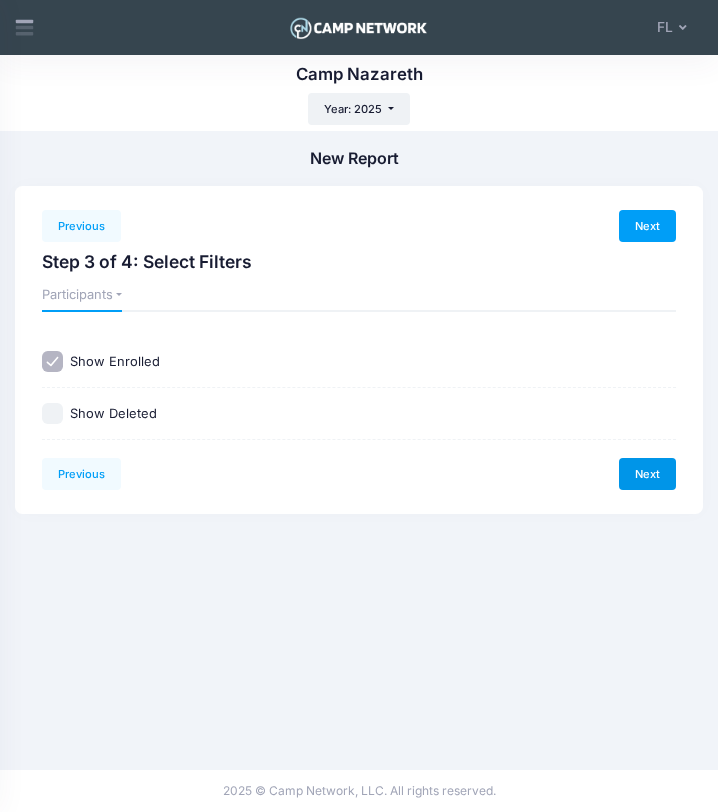 click on "Next" at bounding box center (647, 474) 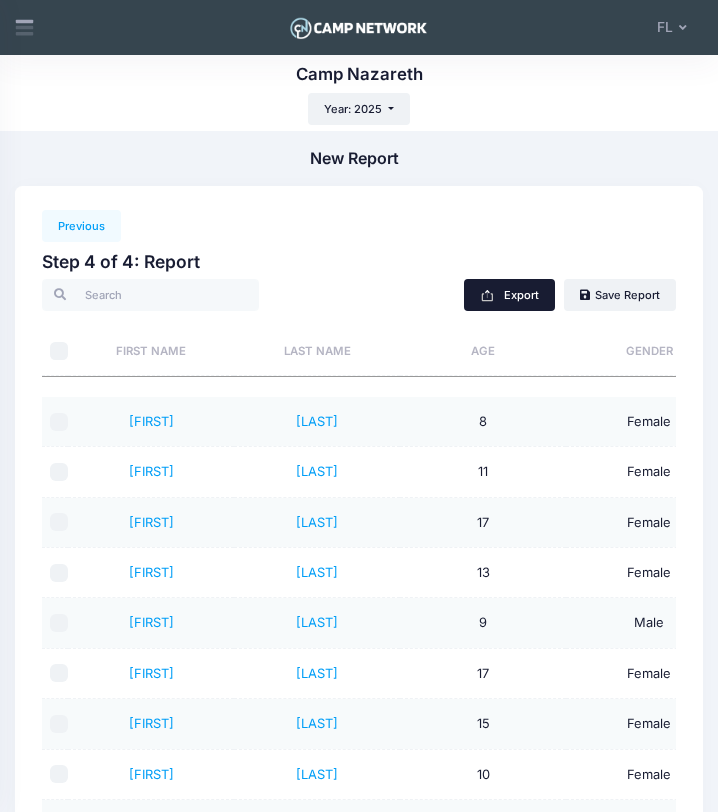 click on "Export" at bounding box center [509, 295] 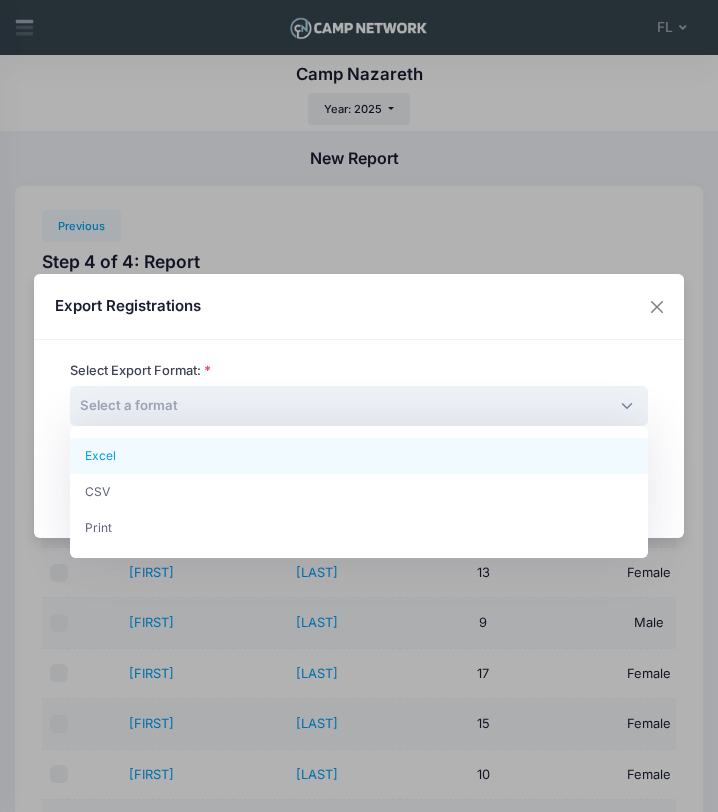 click on "Select a format" at bounding box center [359, 406] 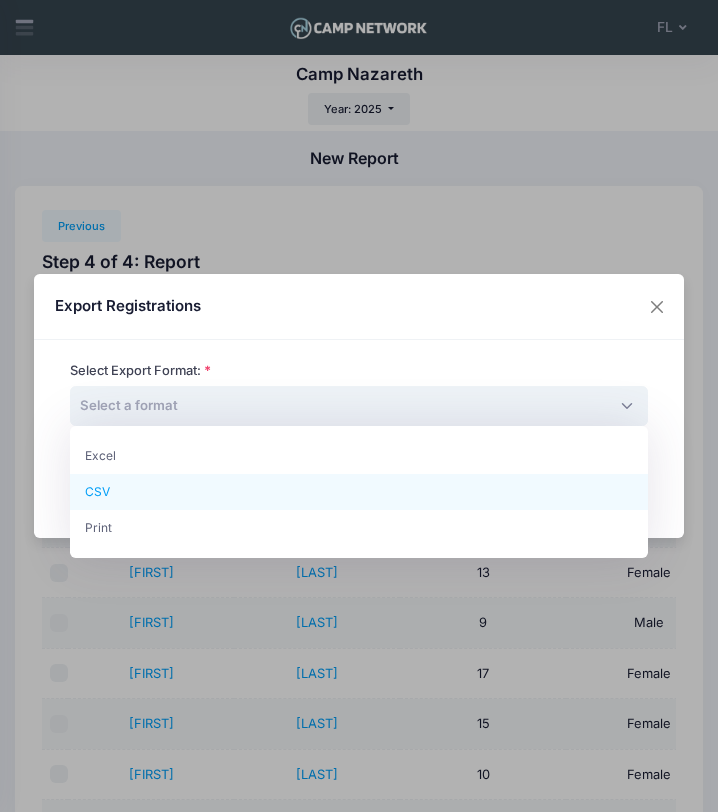 select on "csv" 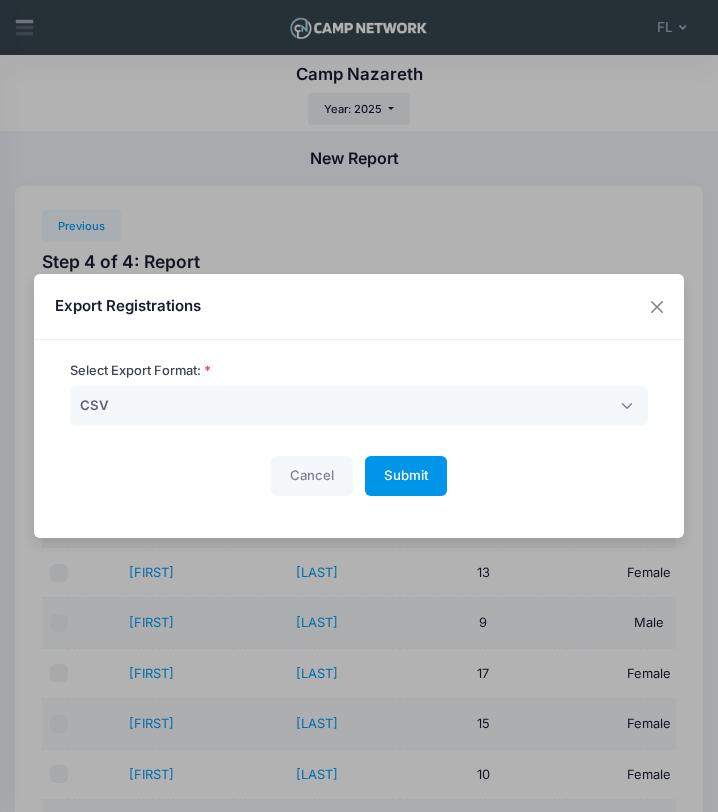 click on "Submit
Please wait..." at bounding box center [406, 476] 